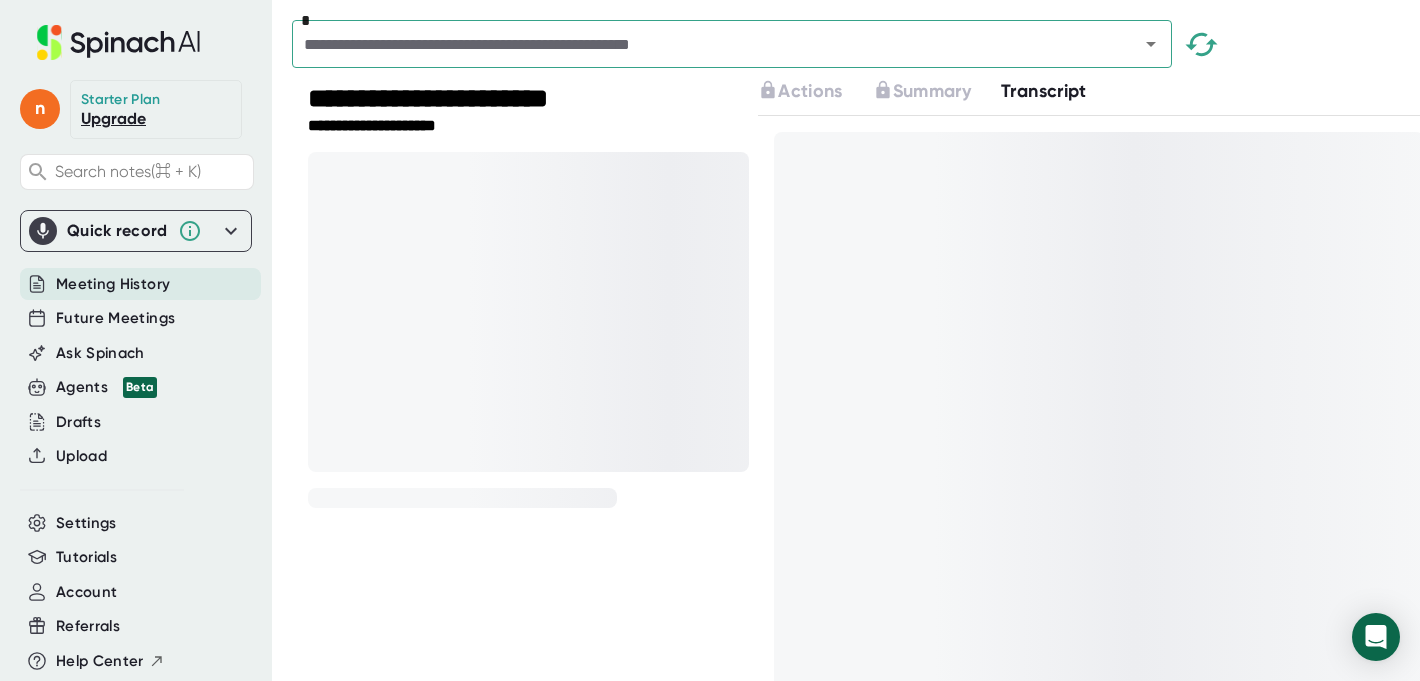 scroll, scrollTop: 0, scrollLeft: 0, axis: both 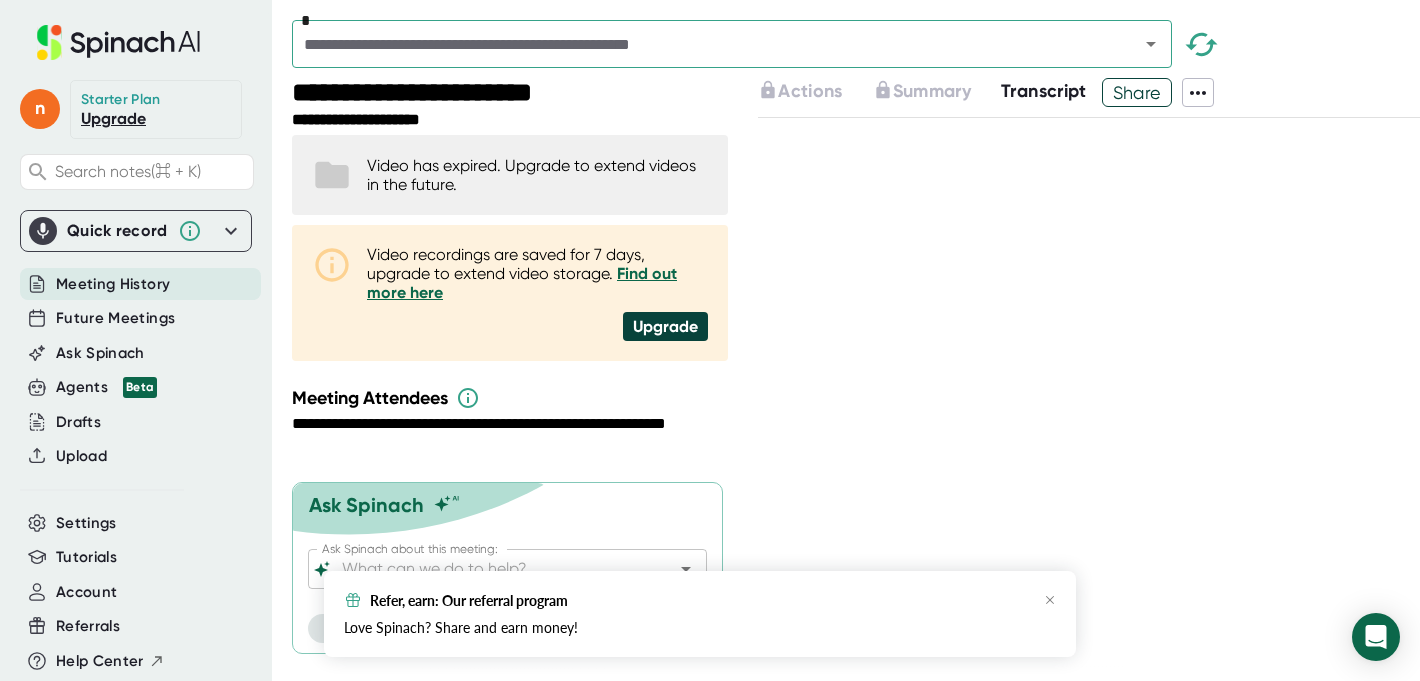 click at bounding box center (702, 44) 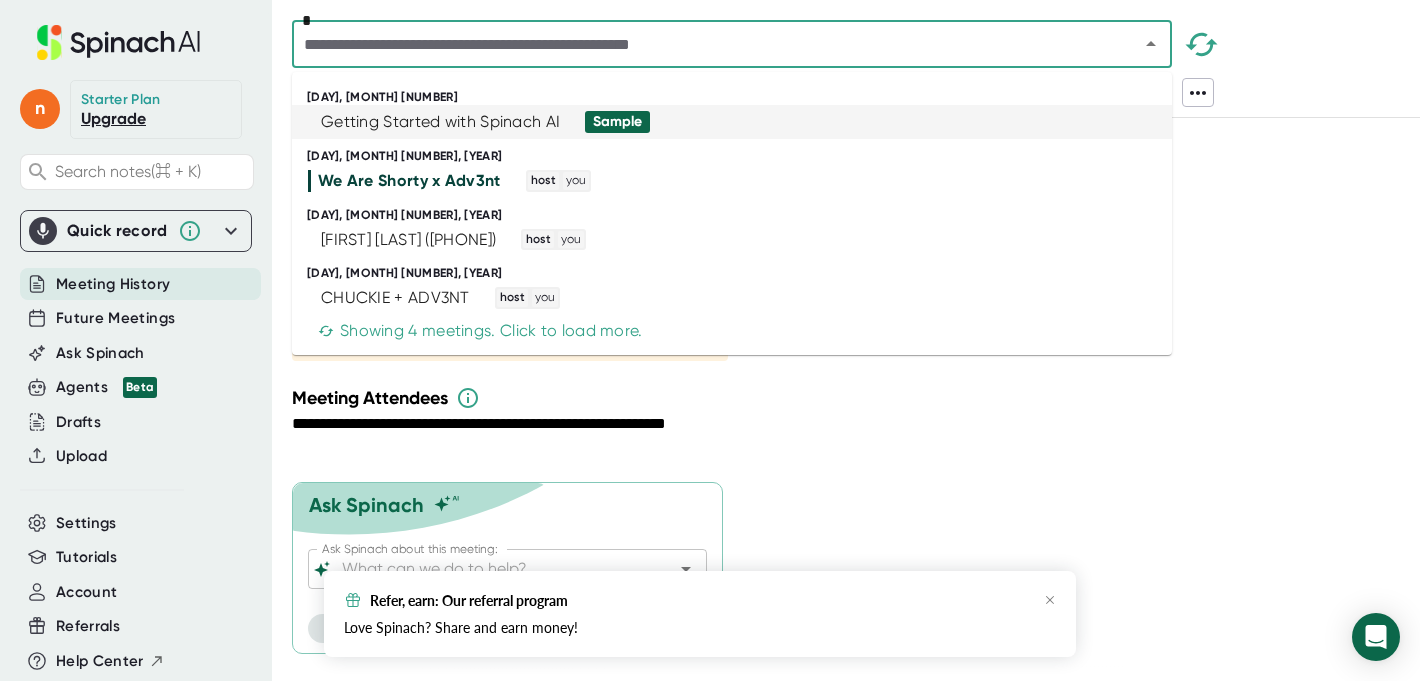 click 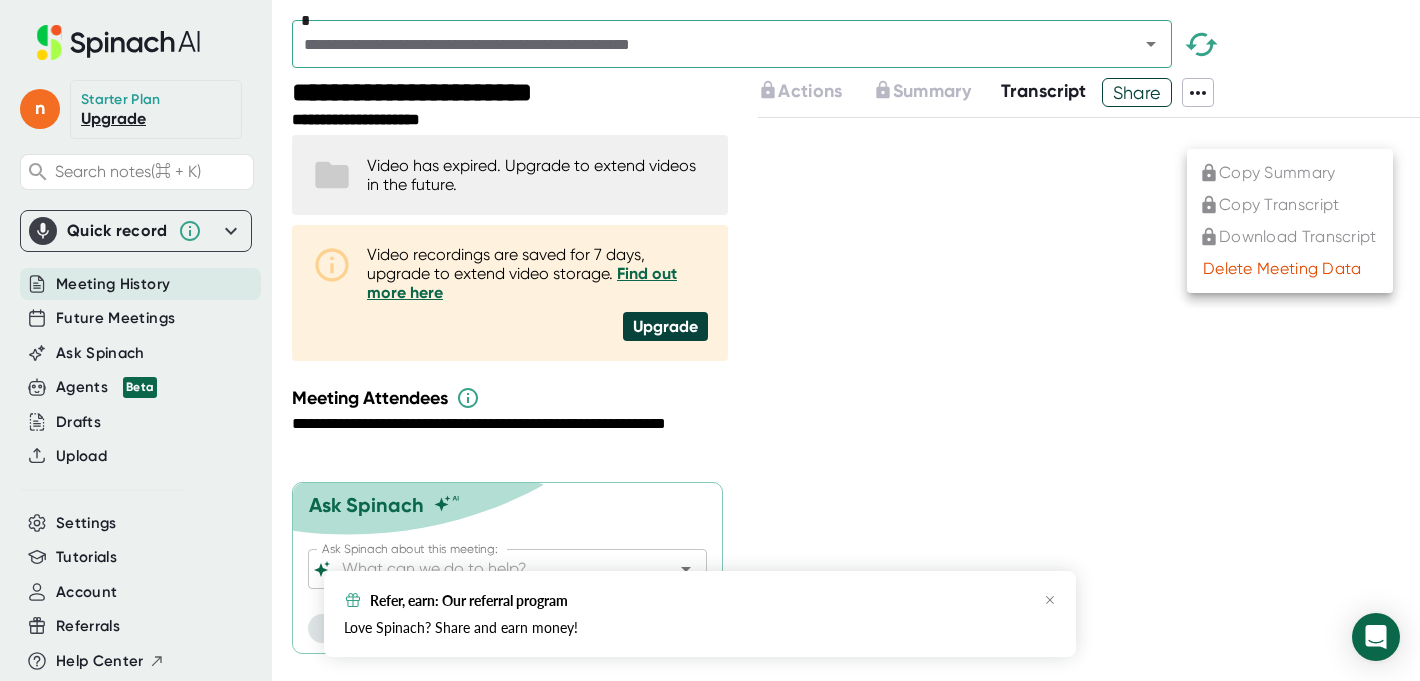 click at bounding box center [710, 340] 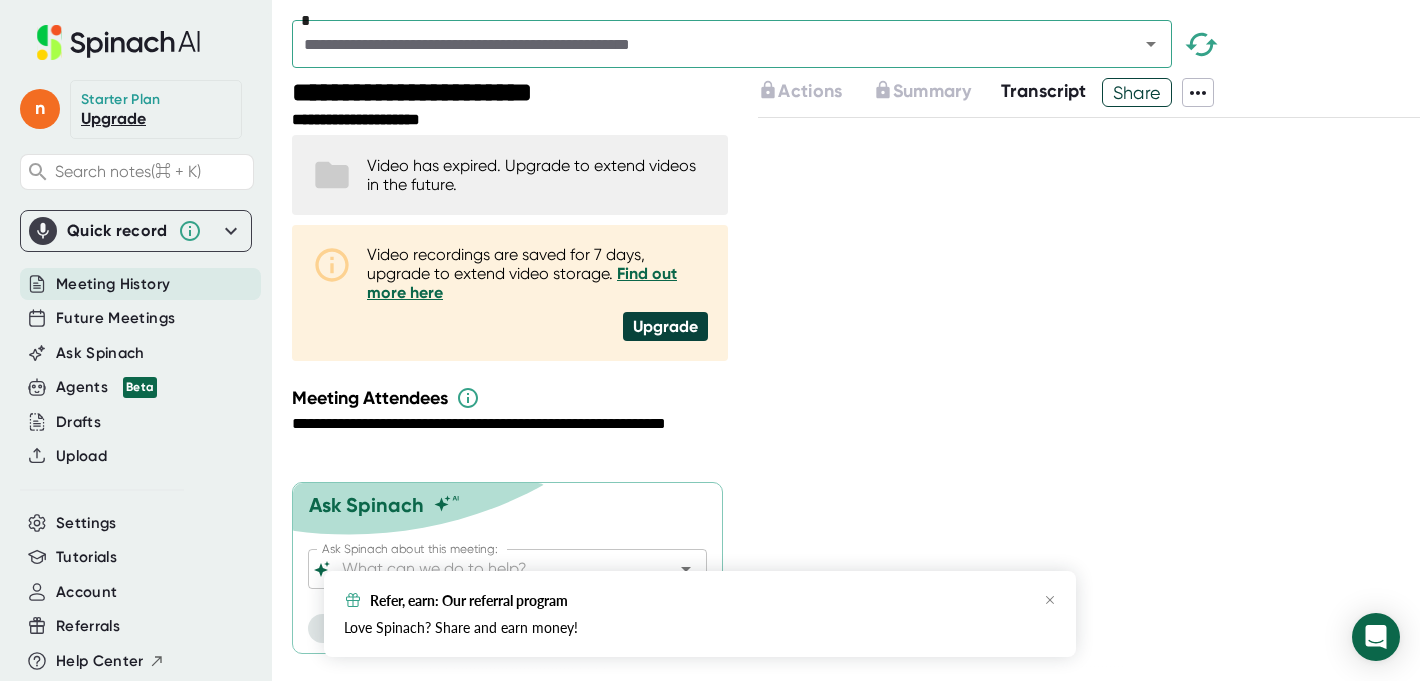 click 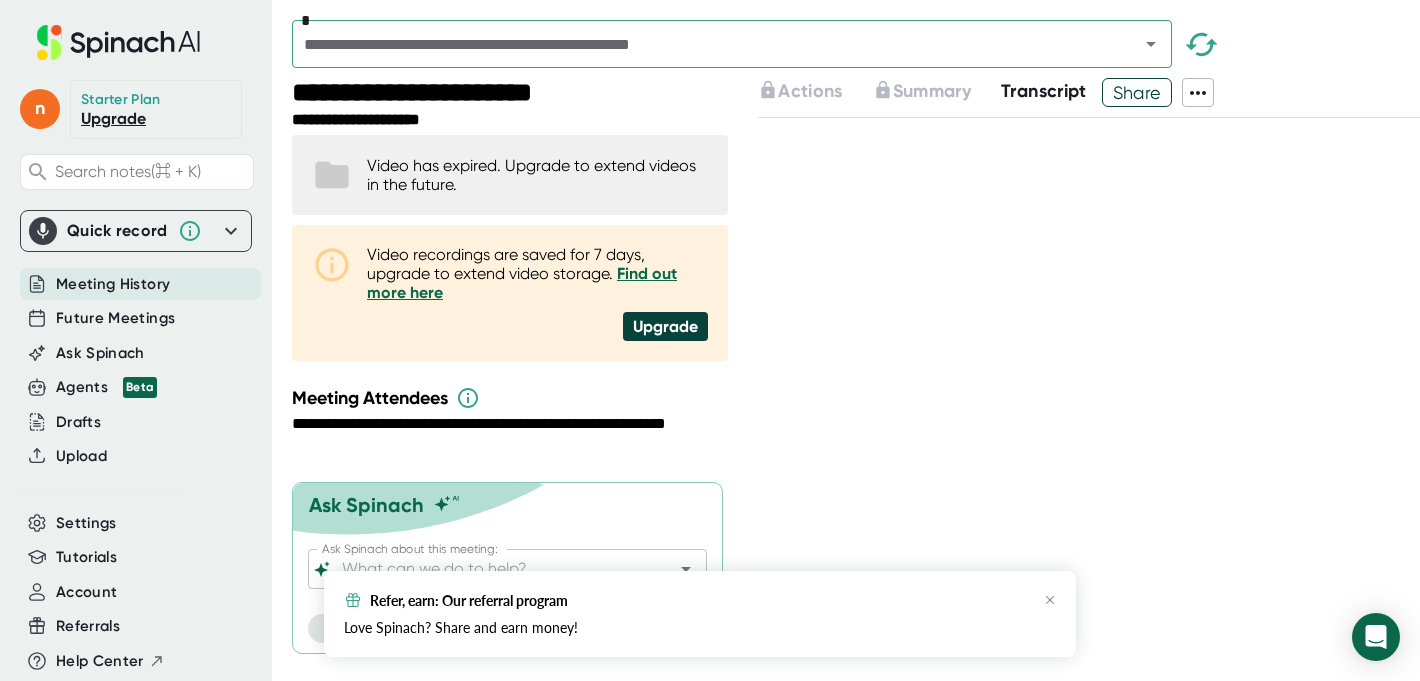 click on "Future Meetings" at bounding box center (115, 318) 